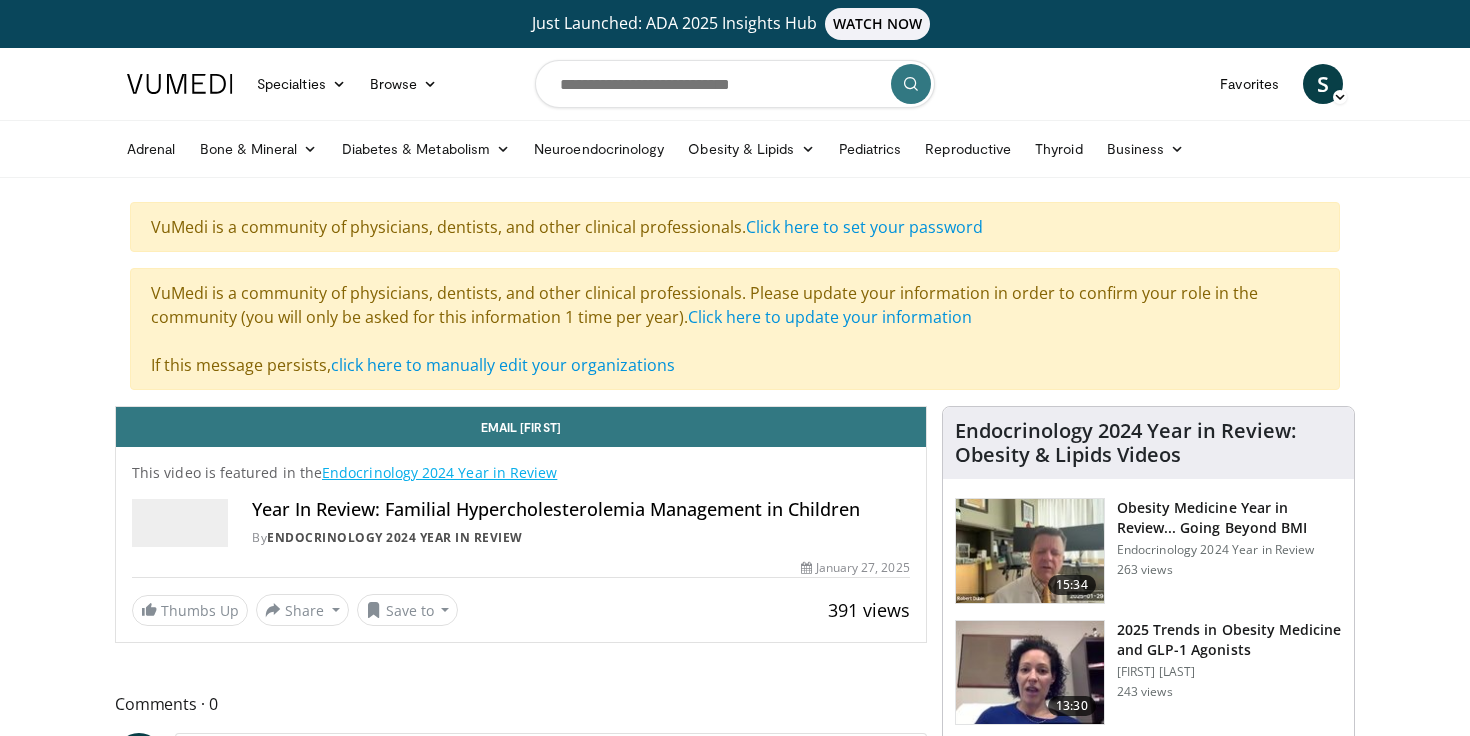 scroll, scrollTop: 0, scrollLeft: 0, axis: both 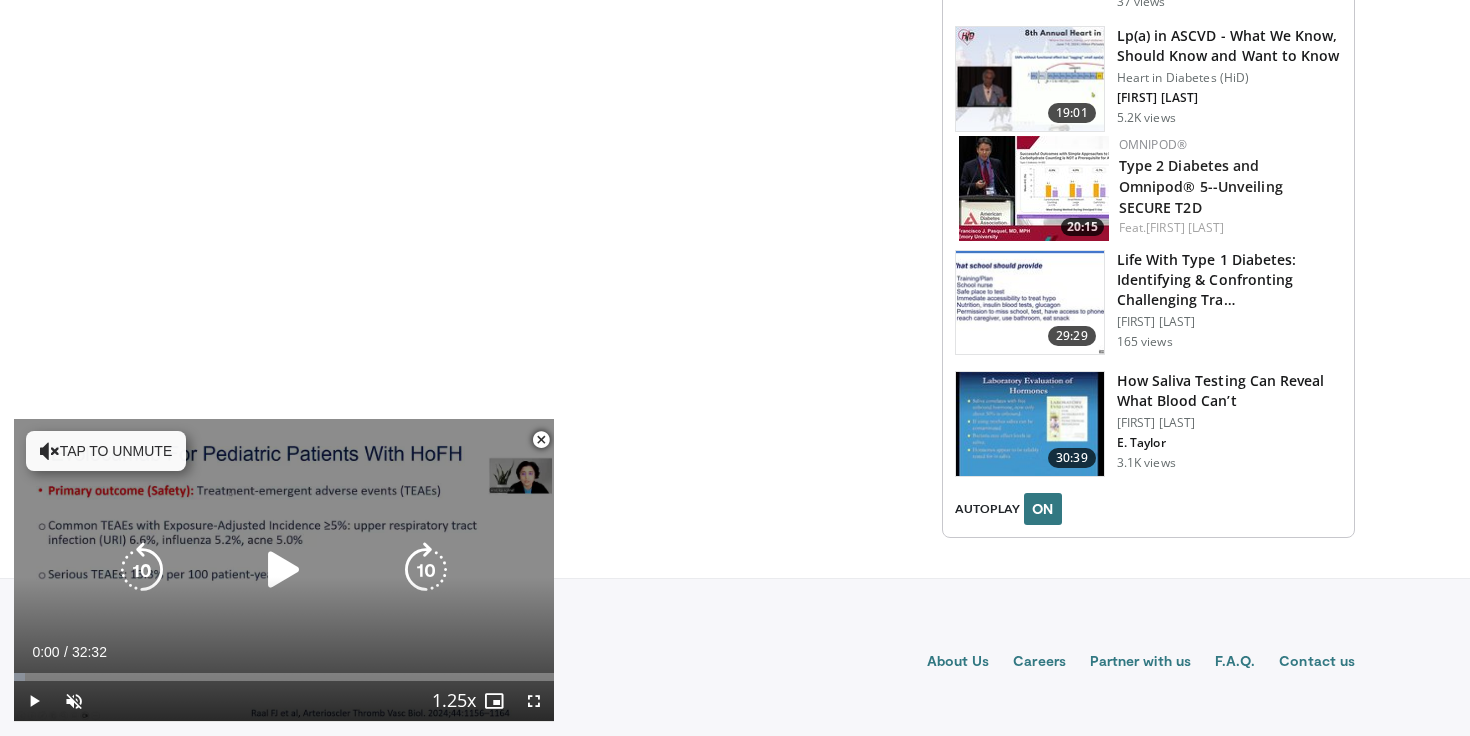 click at bounding box center [284, 570] 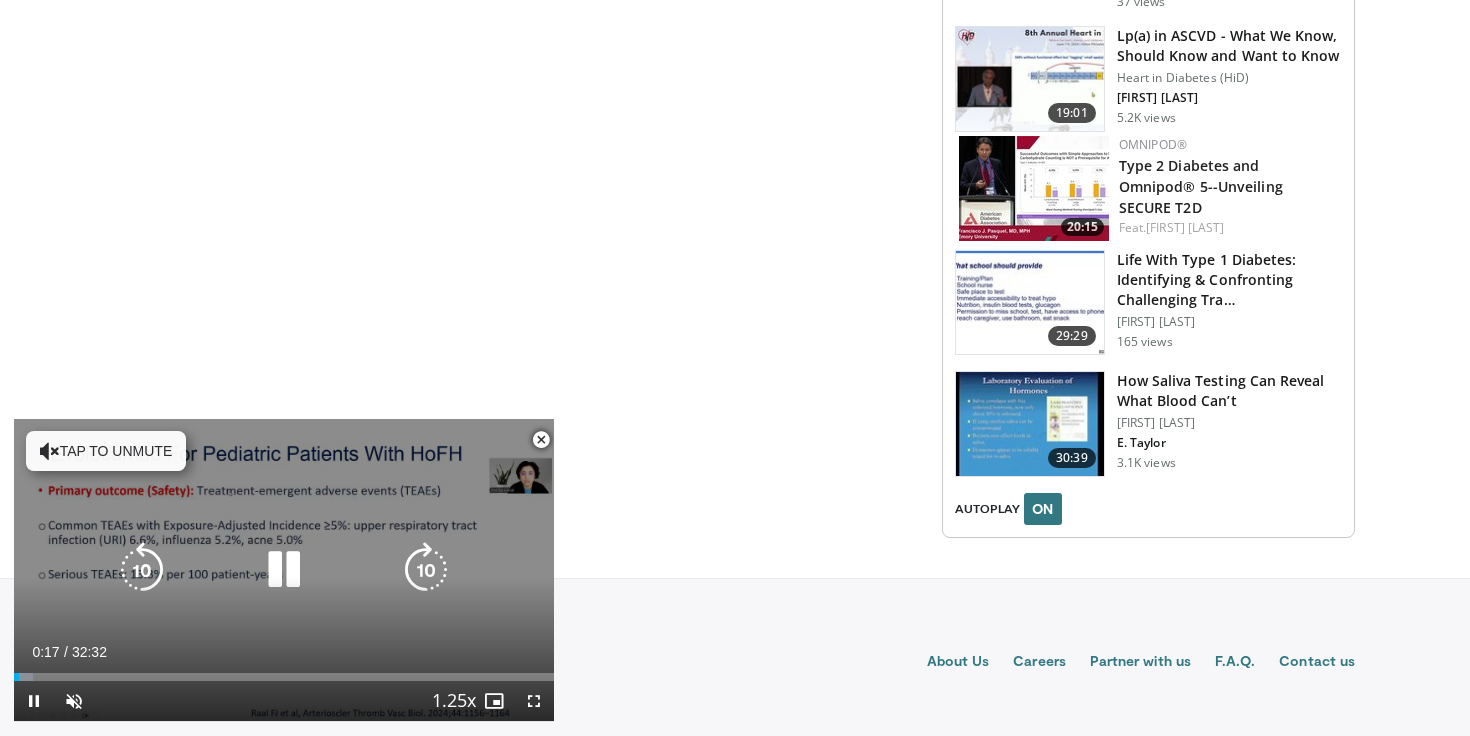 click at bounding box center (50, 451) 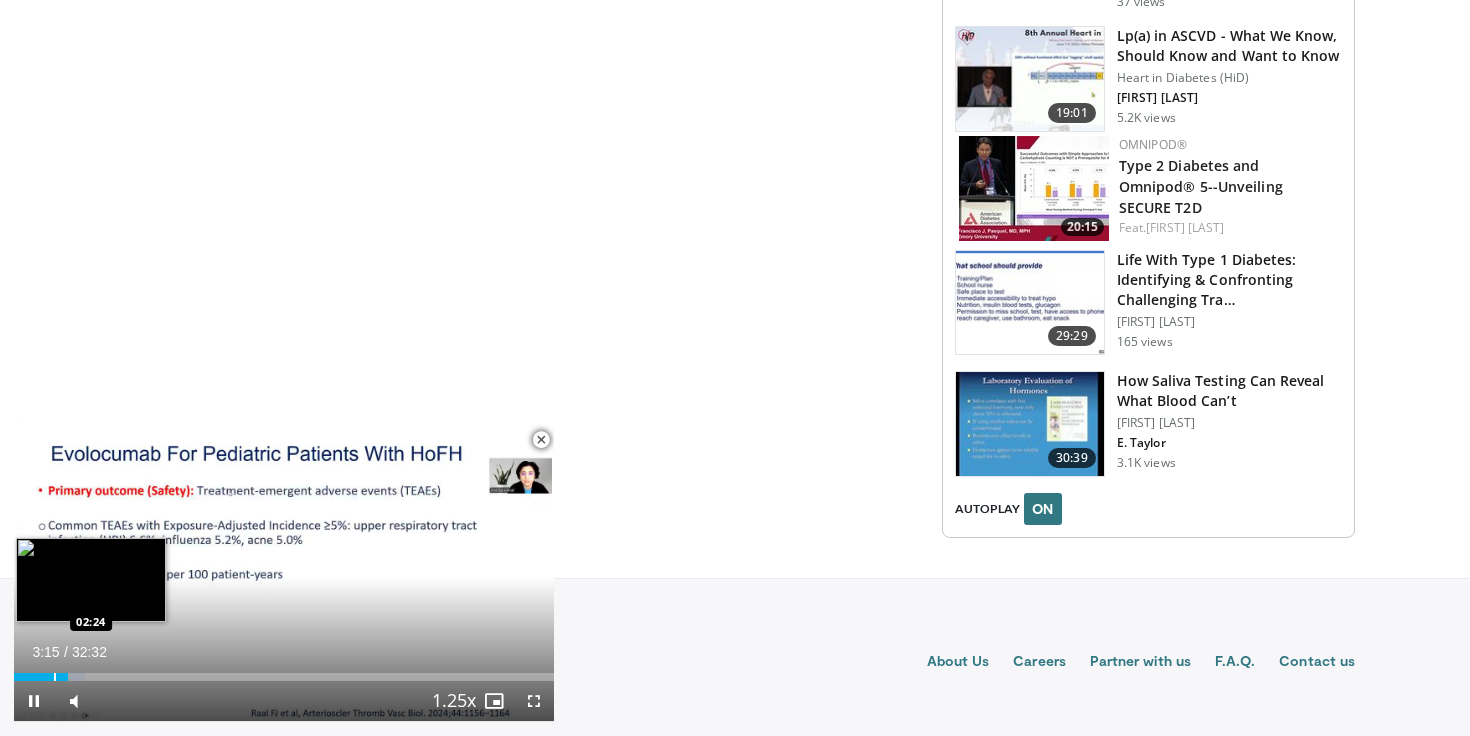 click on "Loaded :  13.21% 03:15 02:24" at bounding box center (284, 671) 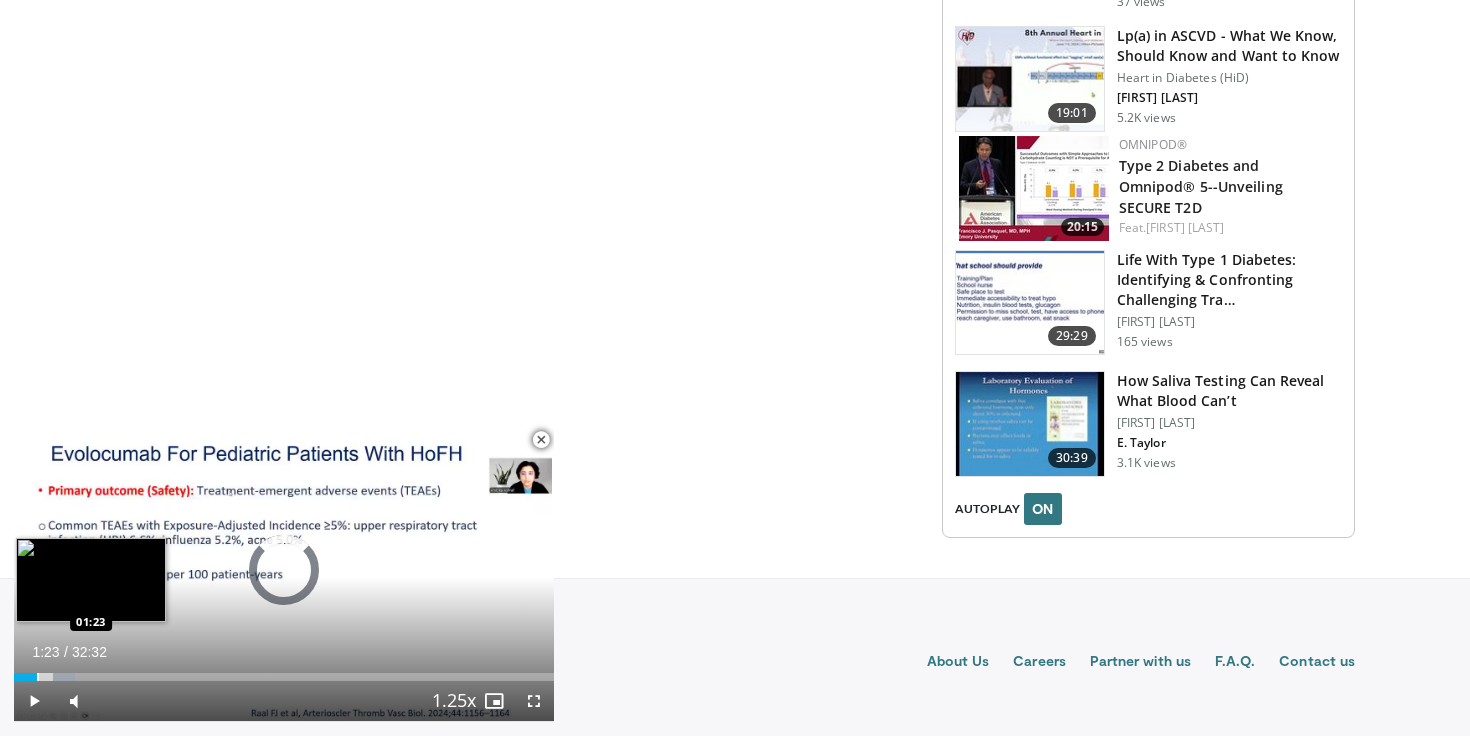 click at bounding box center [38, 677] 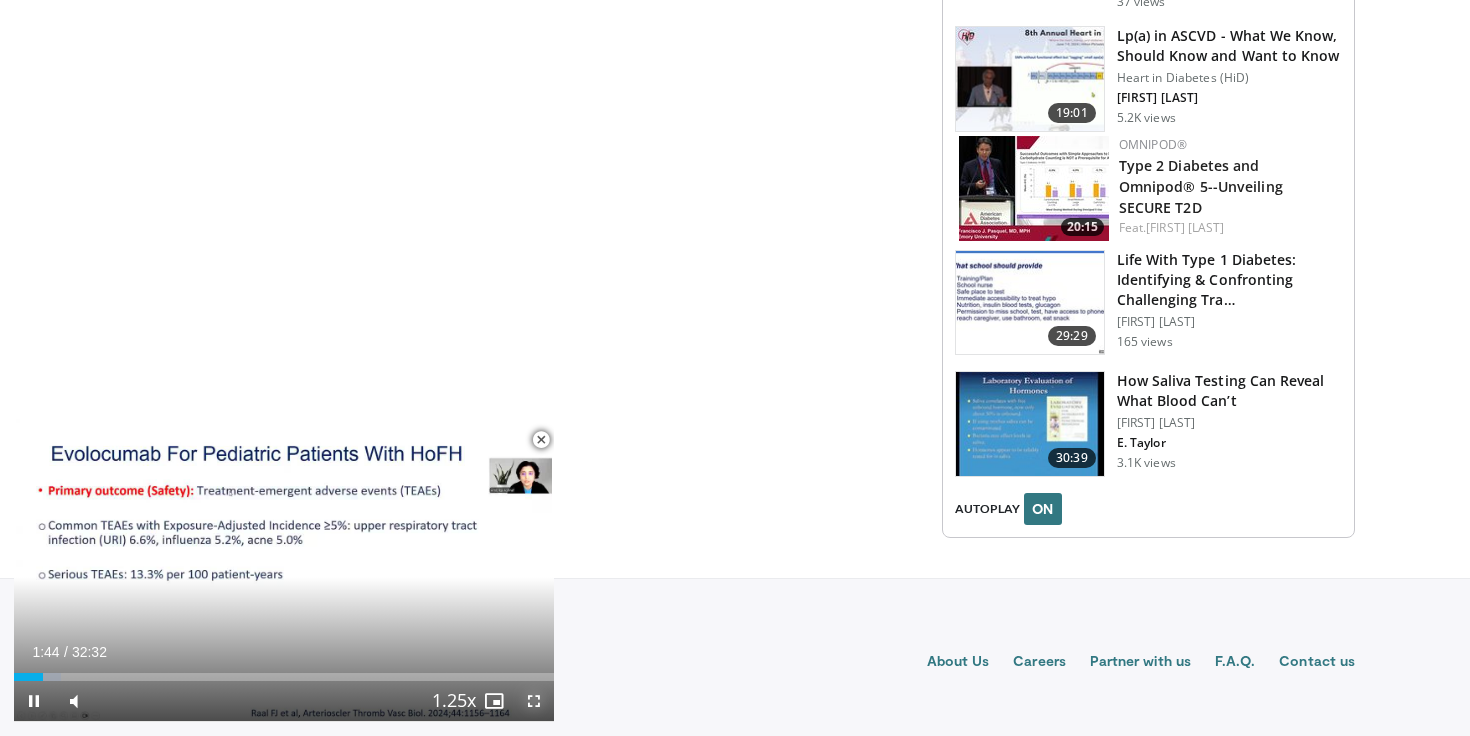 click at bounding box center [534, 701] 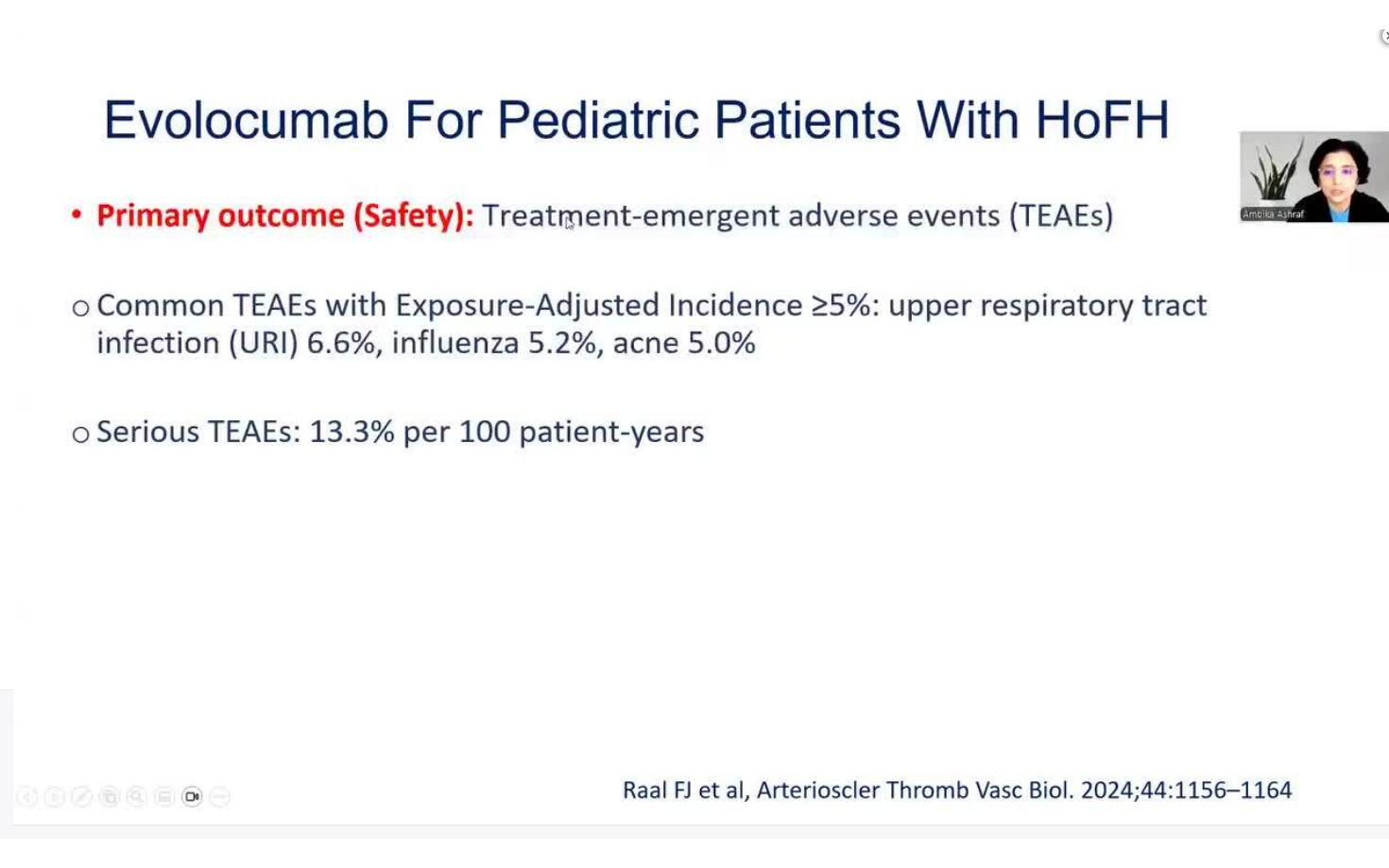scroll, scrollTop: 3013, scrollLeft: 0, axis: vertical 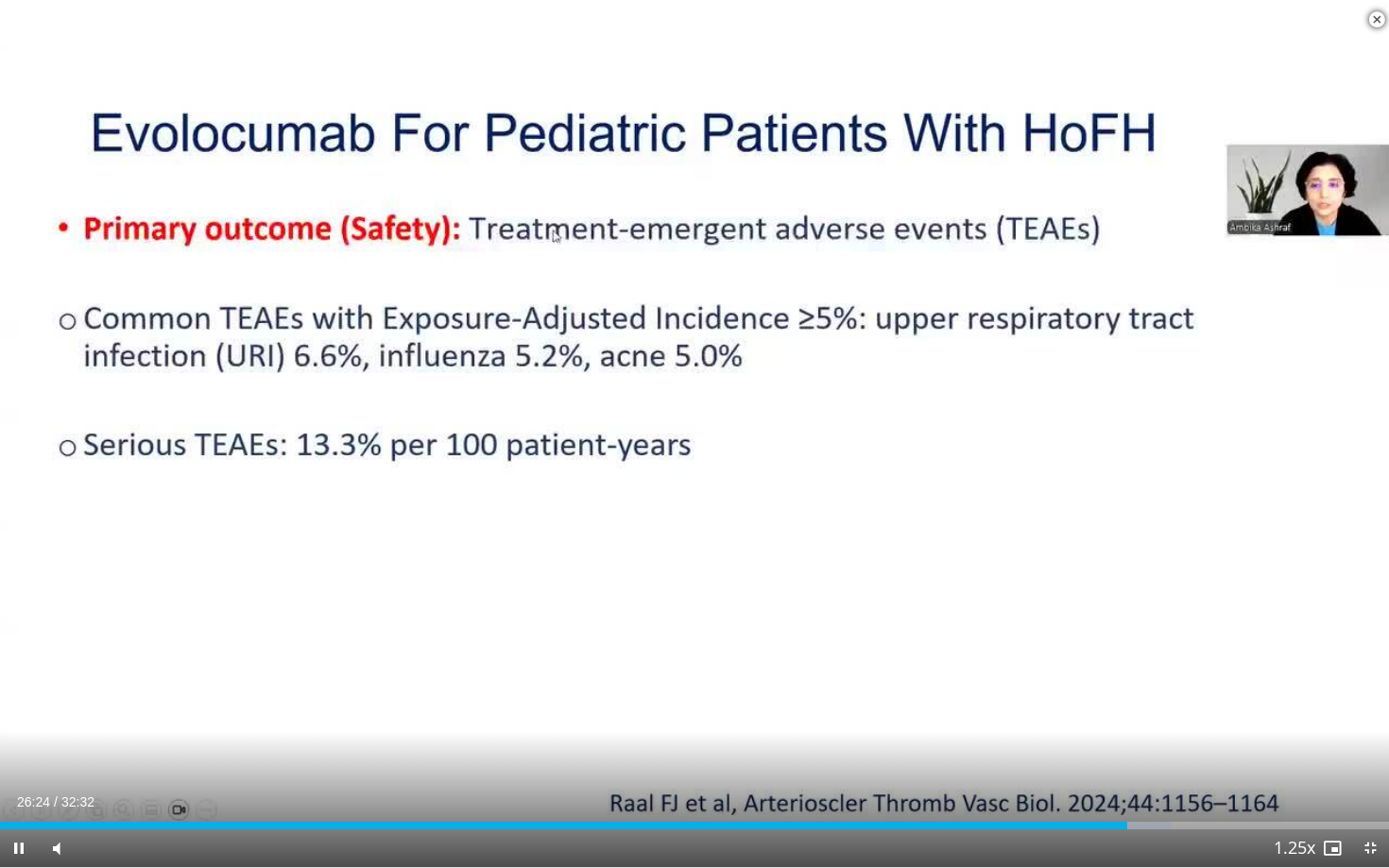 click on "10 seconds
Tap to unmute" at bounding box center [694, 434] 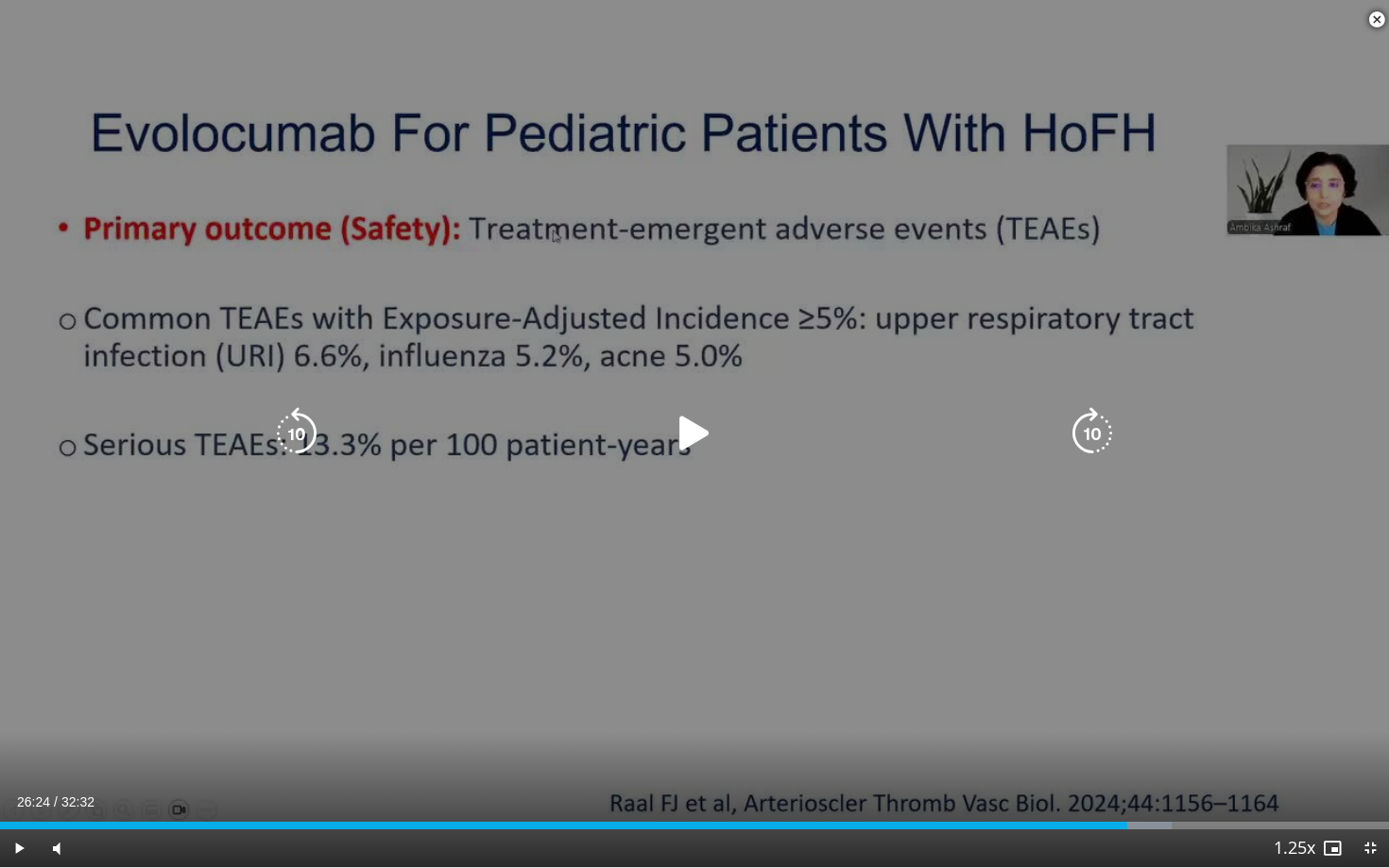 click on "10 seconds
Tap to unmute" at bounding box center (694, 434) 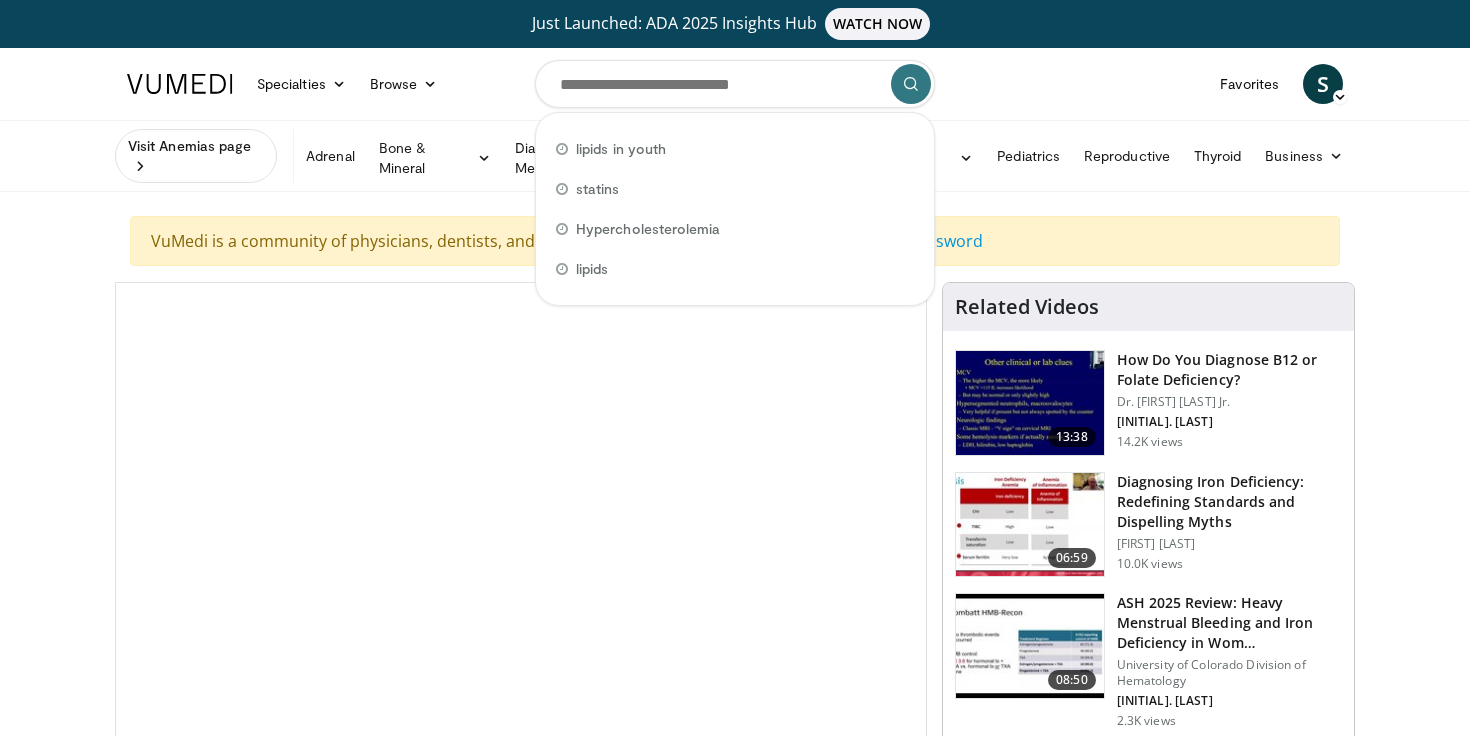 scroll, scrollTop: 0, scrollLeft: 0, axis: both 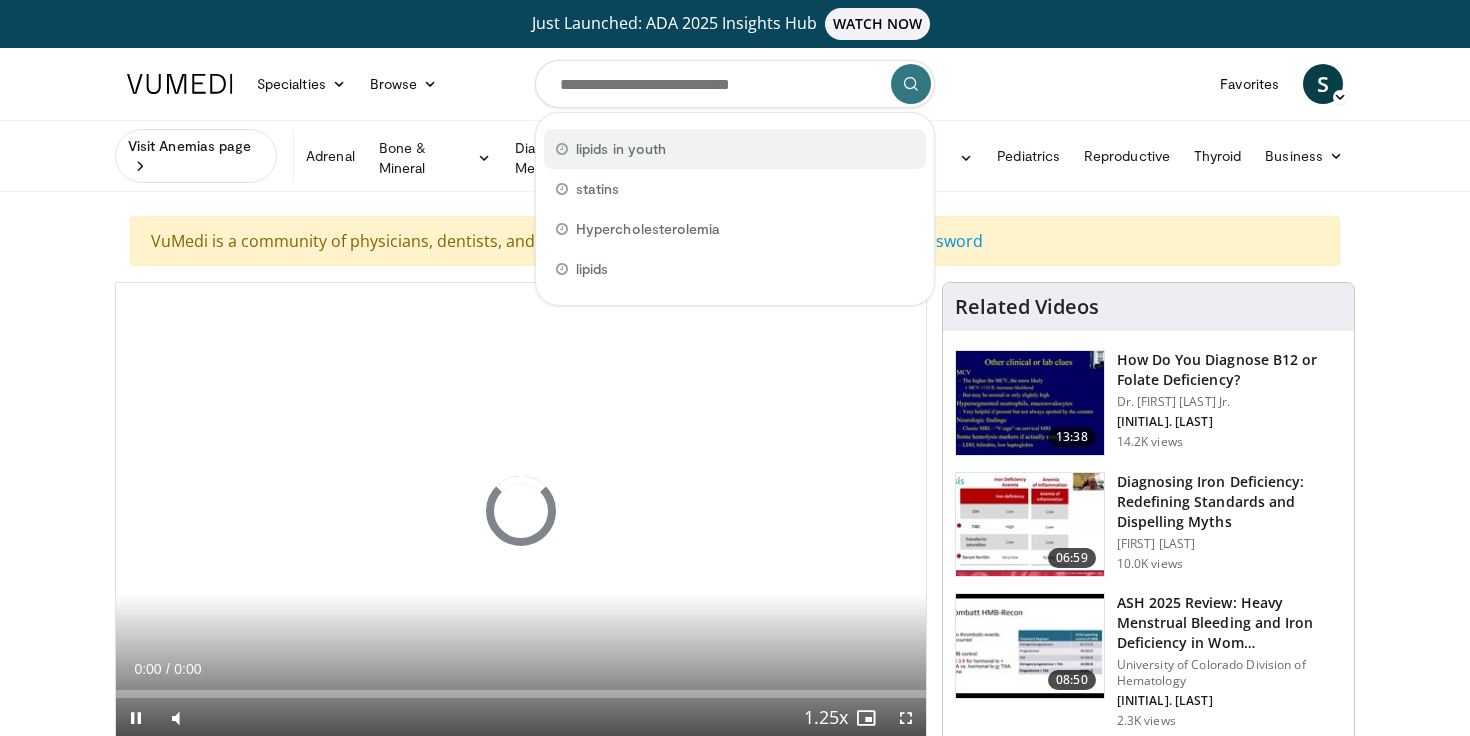 click on "lipids in youth" at bounding box center (621, 149) 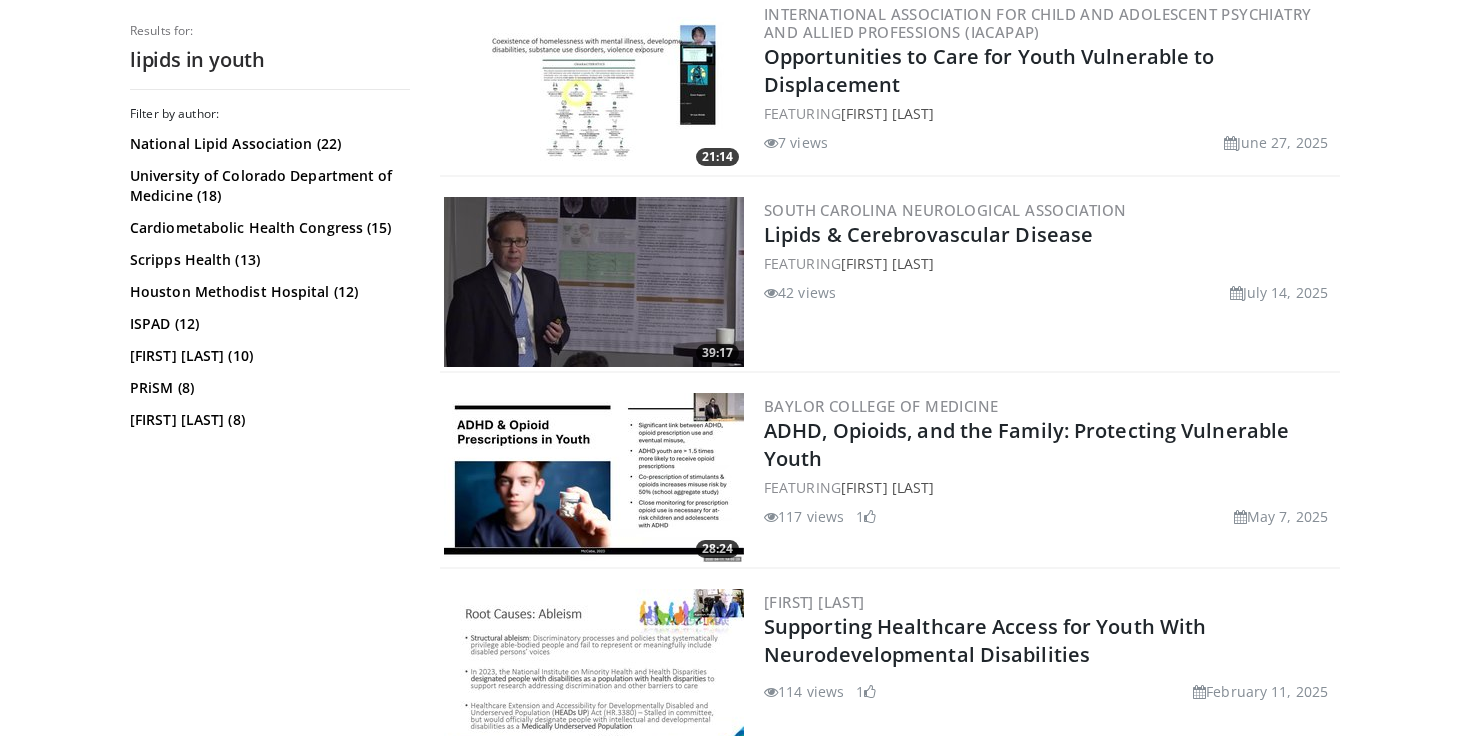 scroll, scrollTop: 1517, scrollLeft: 0, axis: vertical 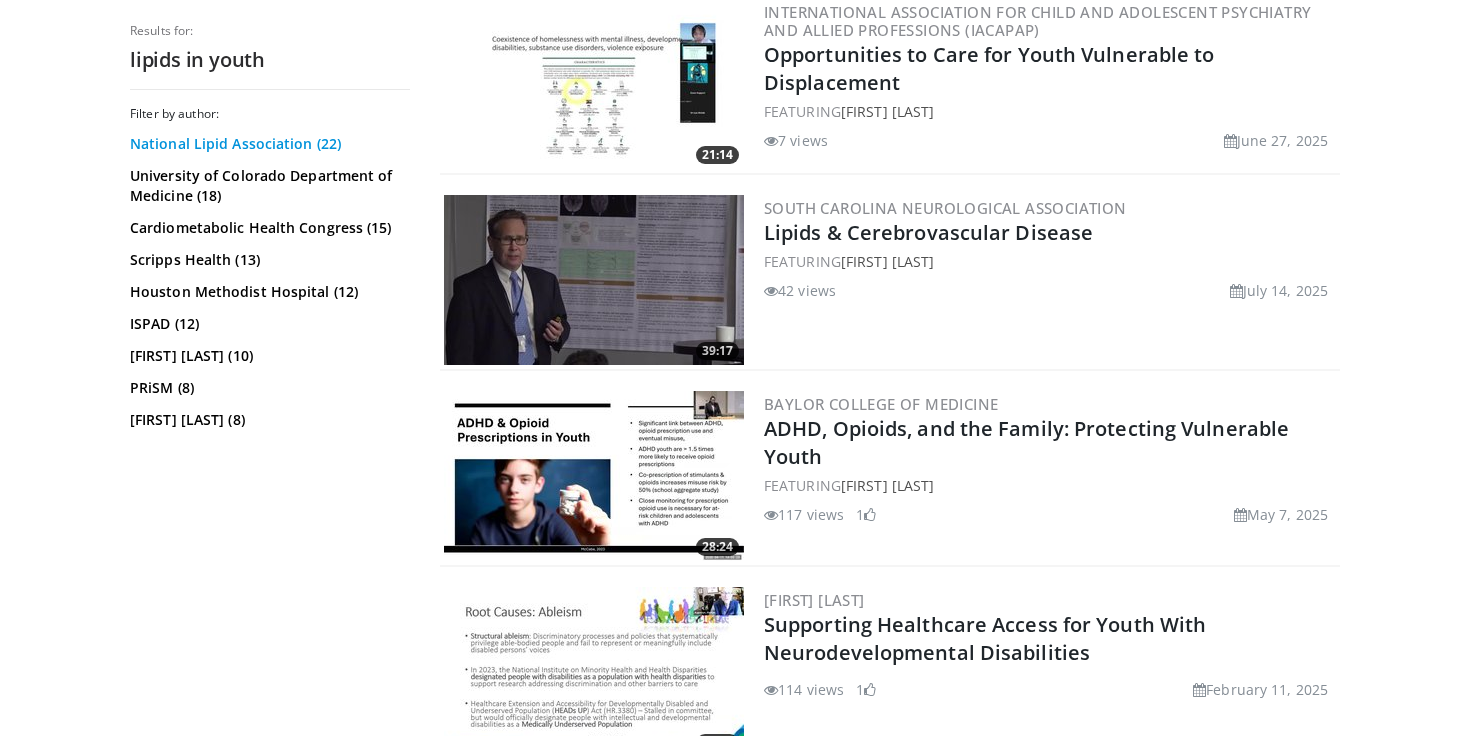 click on "National Lipid Association (22)" at bounding box center [267, 144] 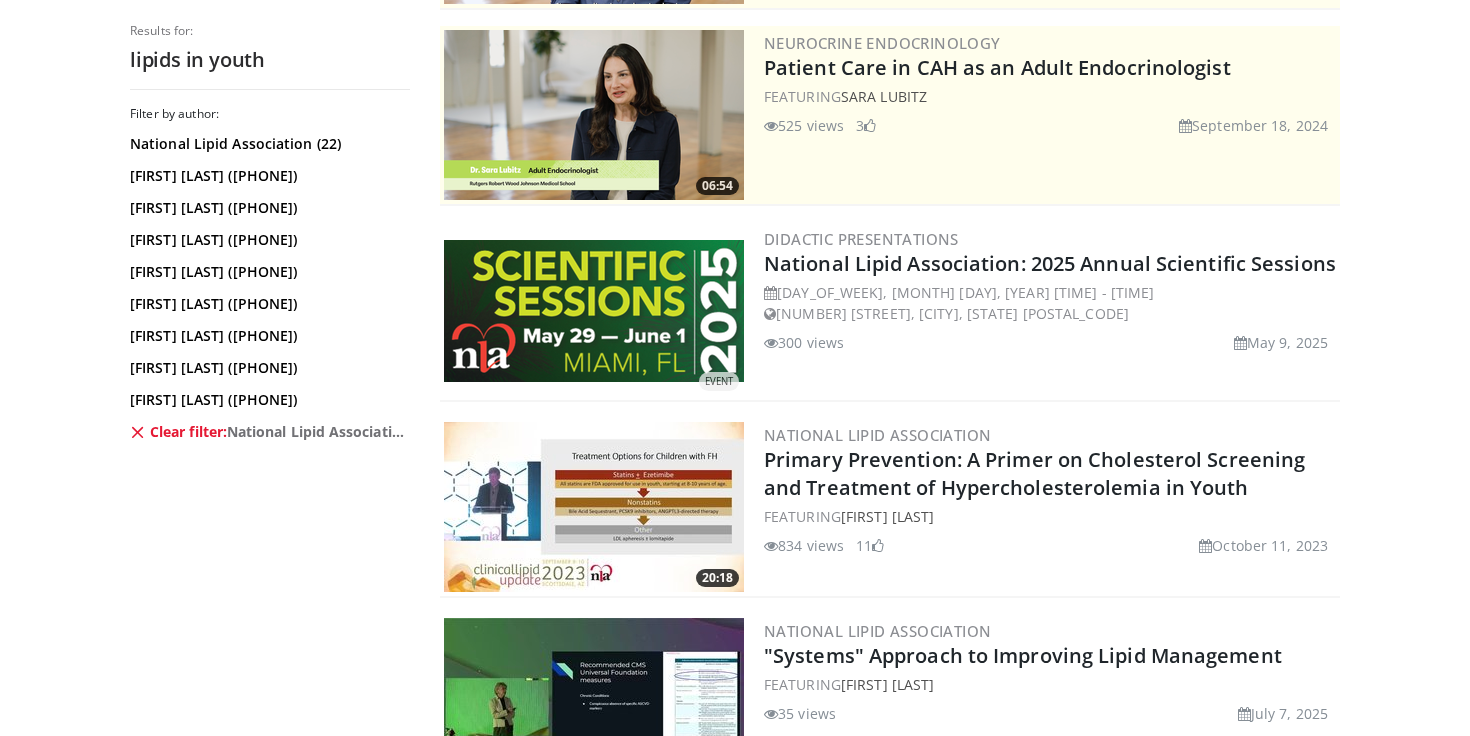 scroll, scrollTop: 514, scrollLeft: 0, axis: vertical 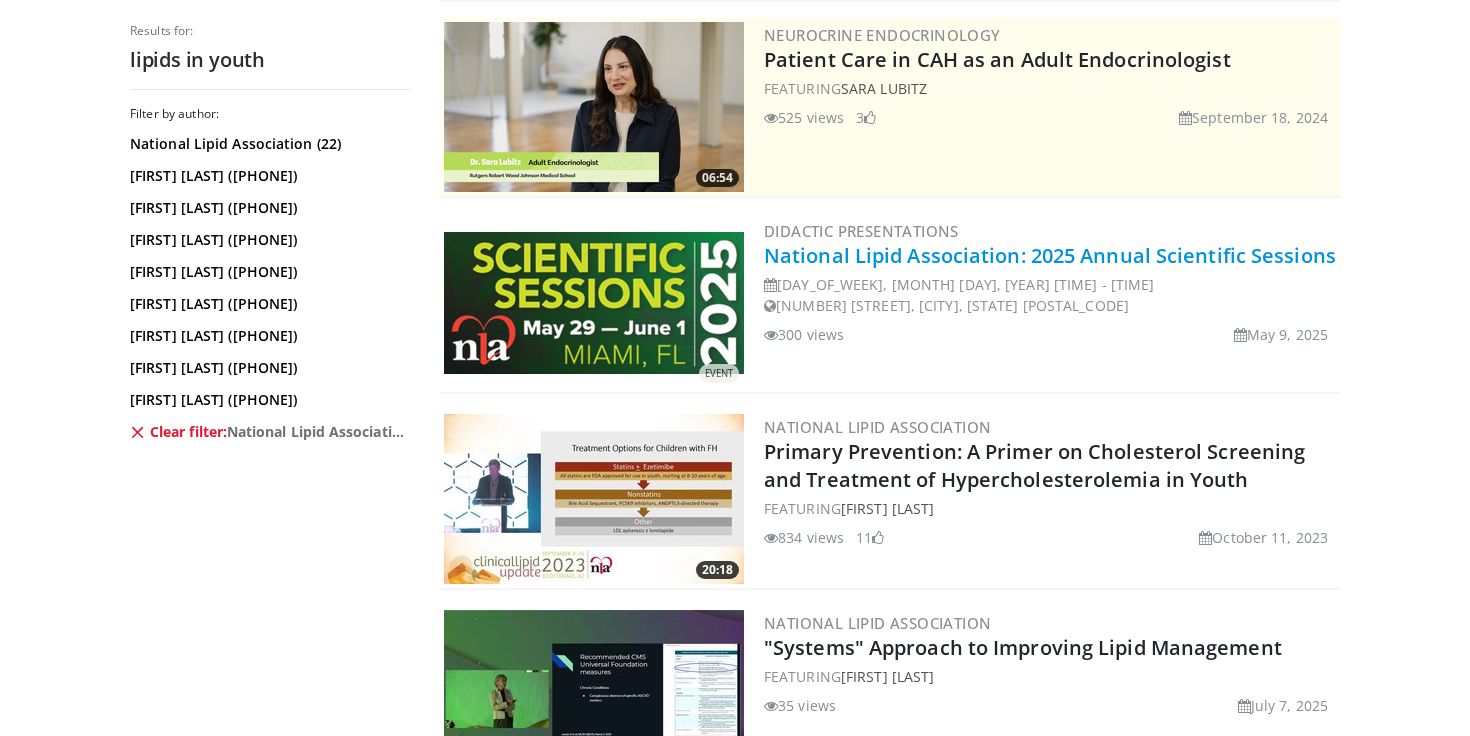 click on "National Lipid Association: 2025 Annual Scientific Sessions" at bounding box center [1050, 255] 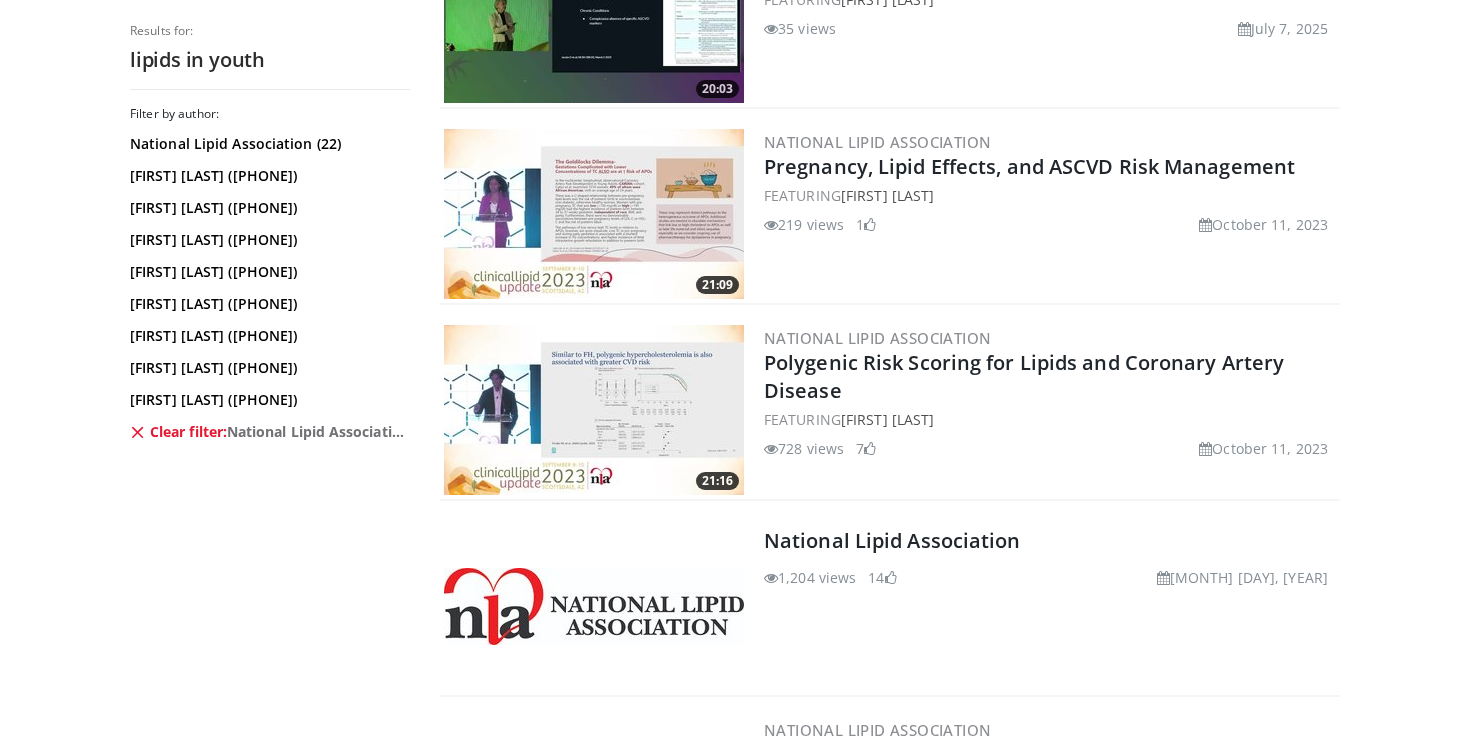 scroll, scrollTop: 1190, scrollLeft: 0, axis: vertical 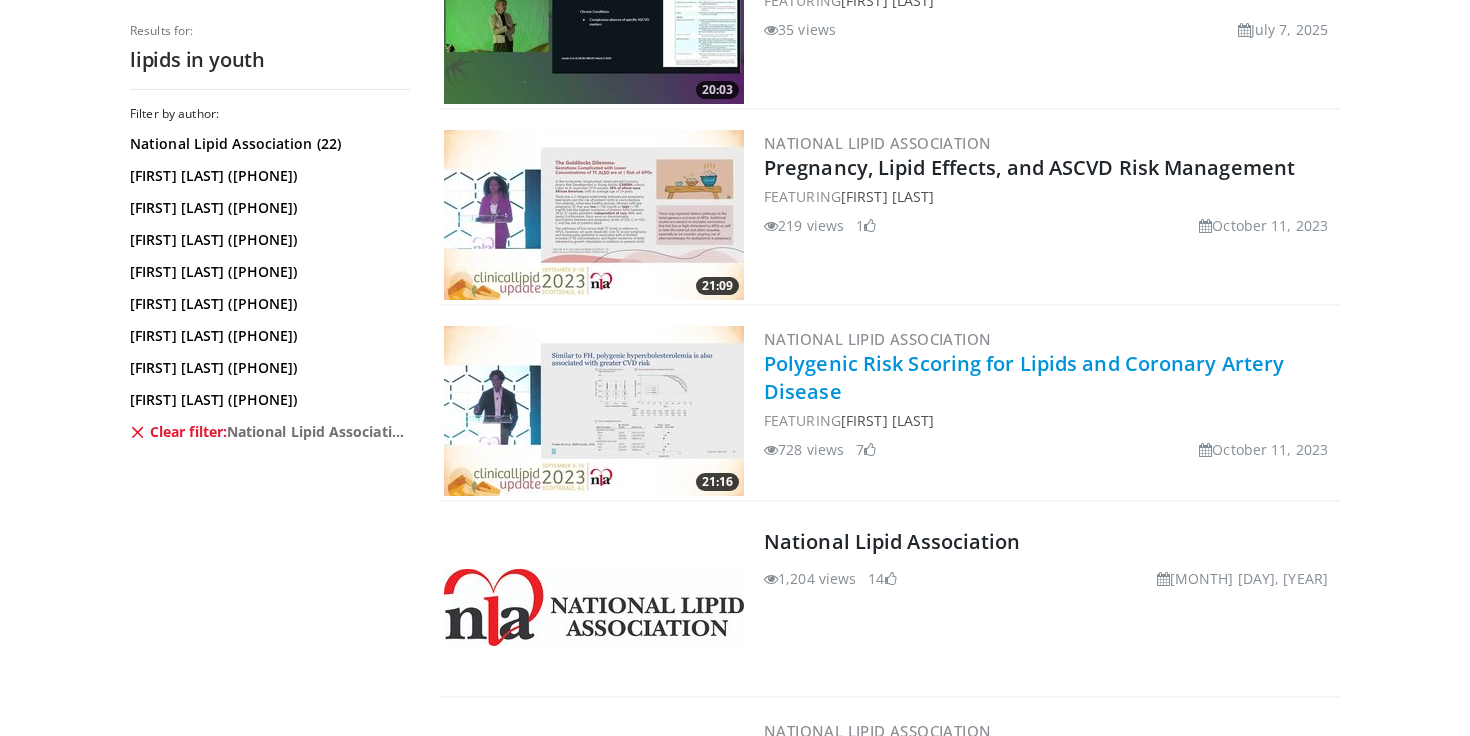click on "Polygenic Risk Scoring for Lipids and Coronary Artery Disease" at bounding box center [1024, 377] 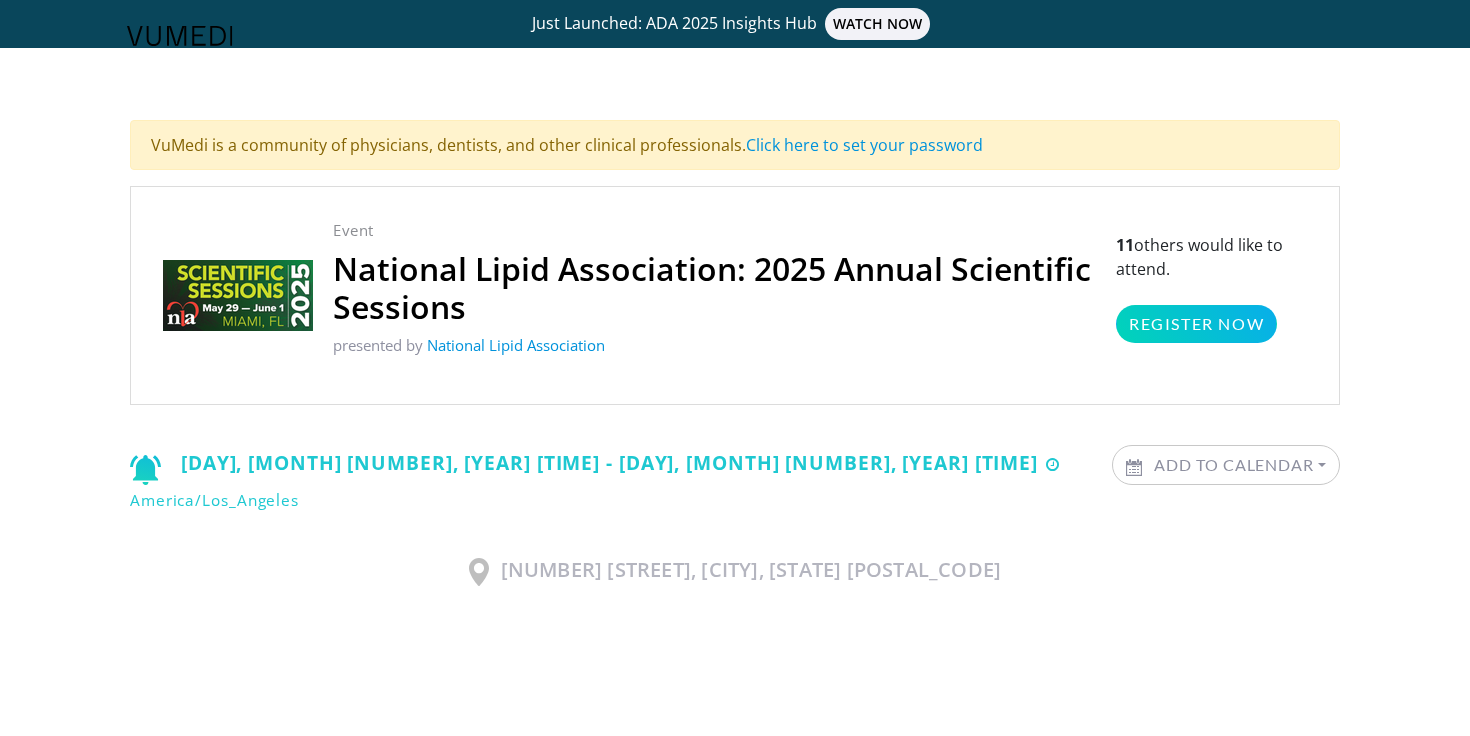 scroll, scrollTop: 0, scrollLeft: 0, axis: both 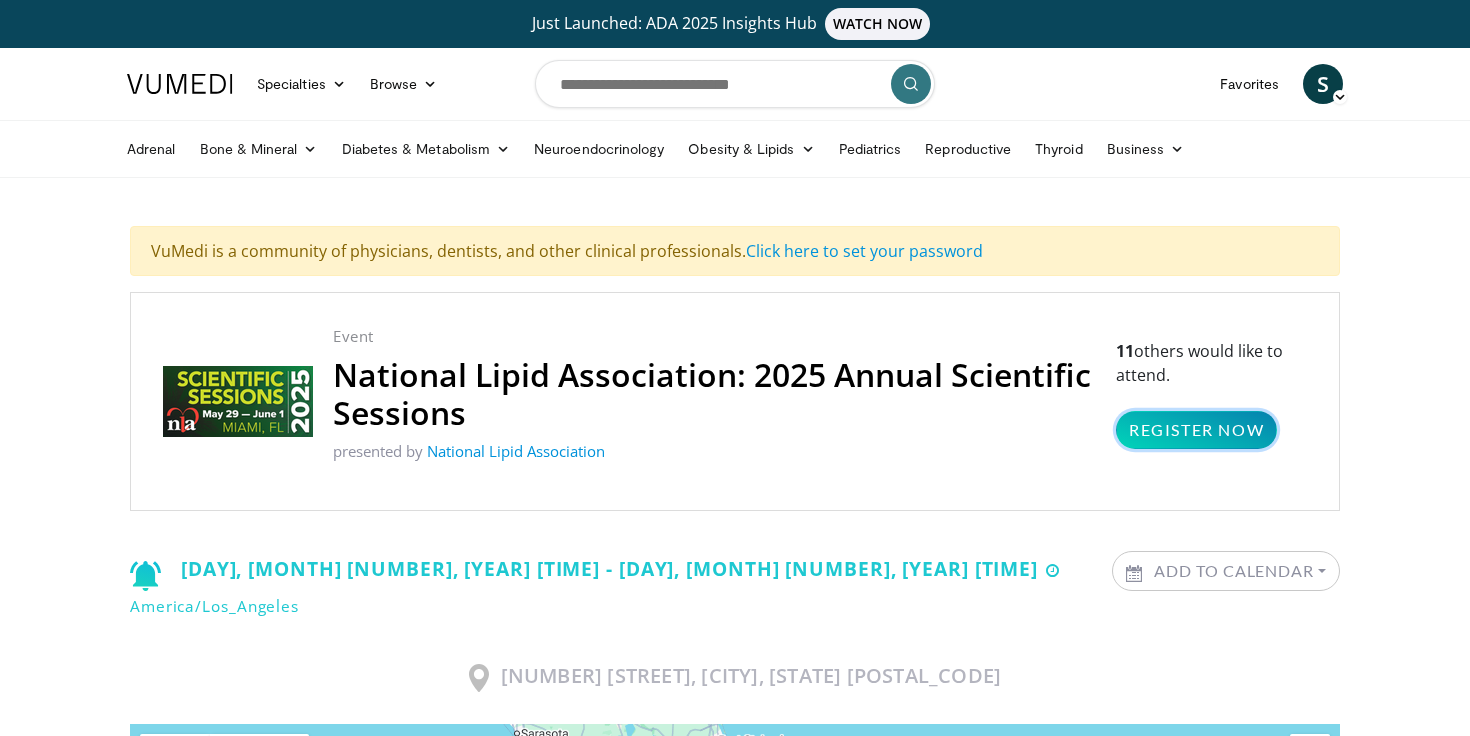 click on "Register Now" at bounding box center [1196, 430] 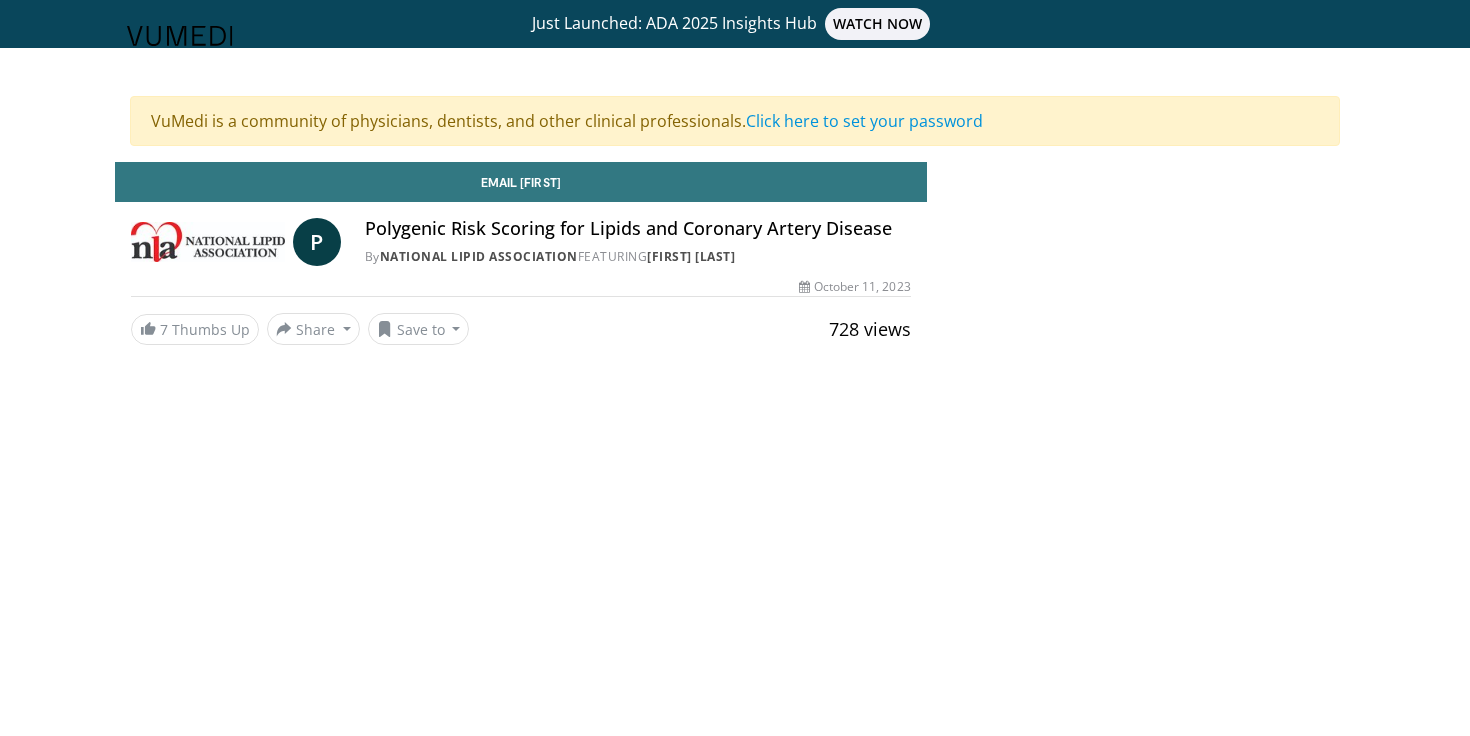 scroll, scrollTop: 0, scrollLeft: 0, axis: both 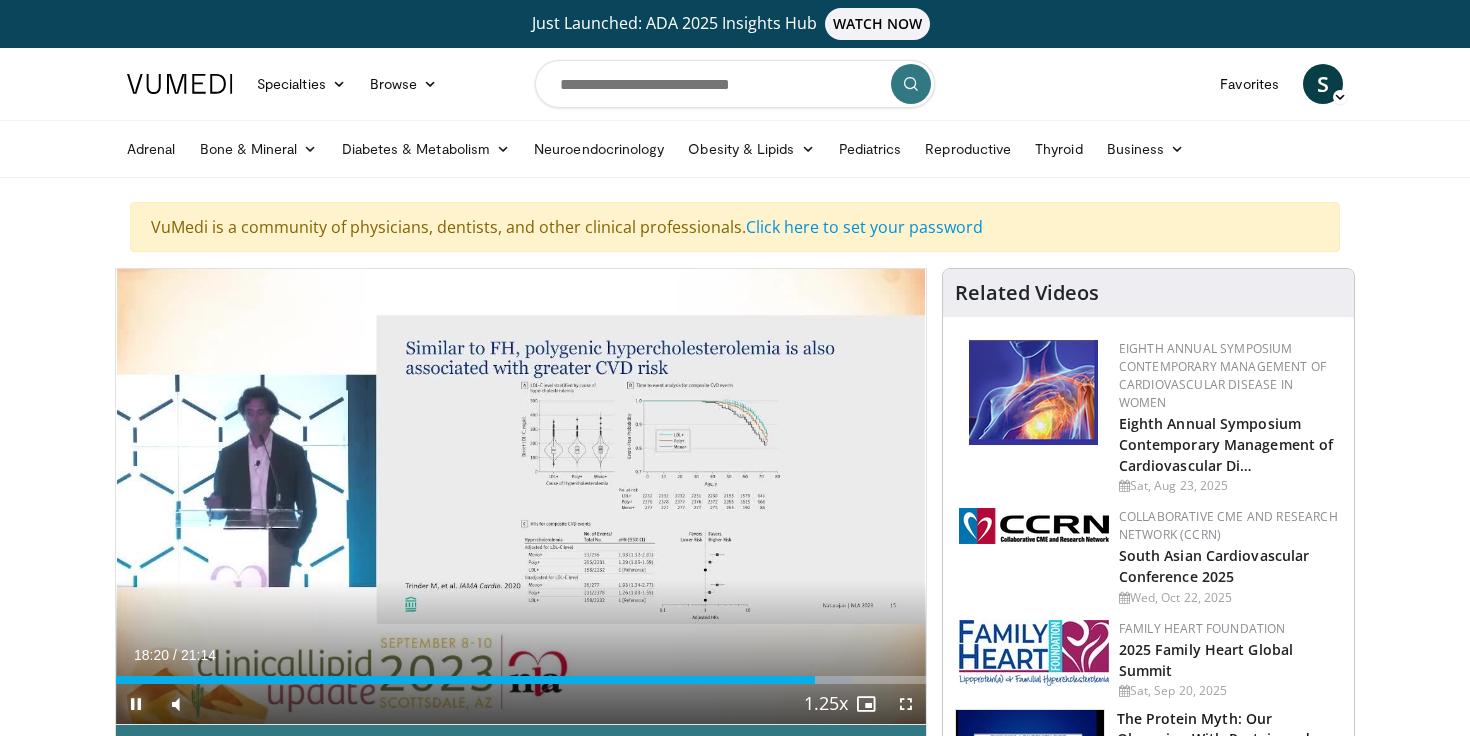 click at bounding box center (136, 704) 